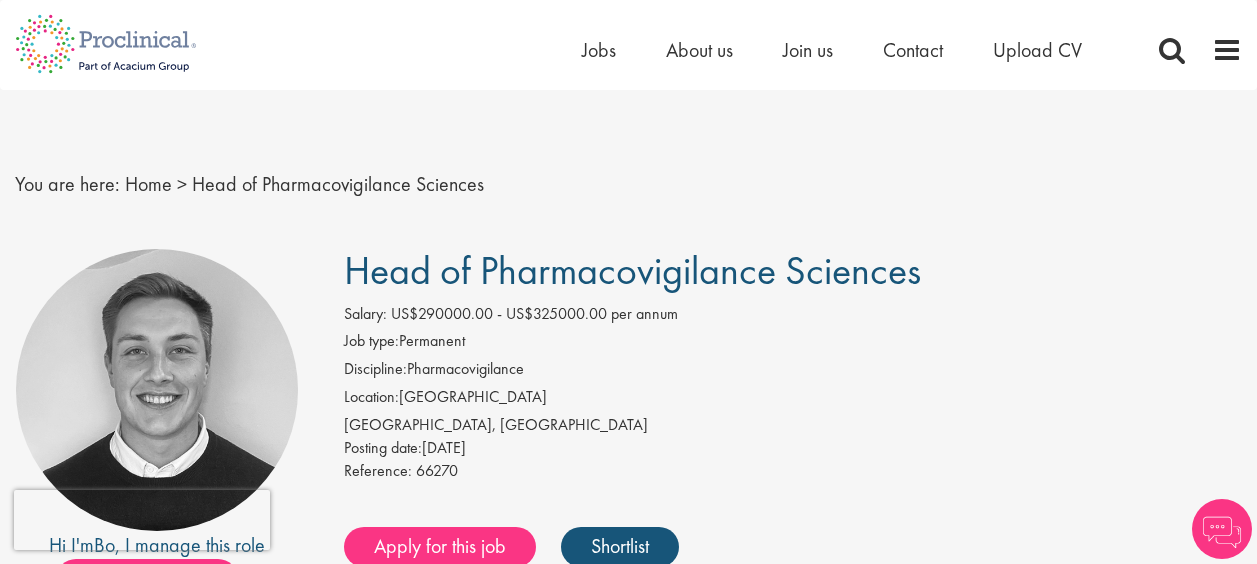 scroll, scrollTop: 0, scrollLeft: 0, axis: both 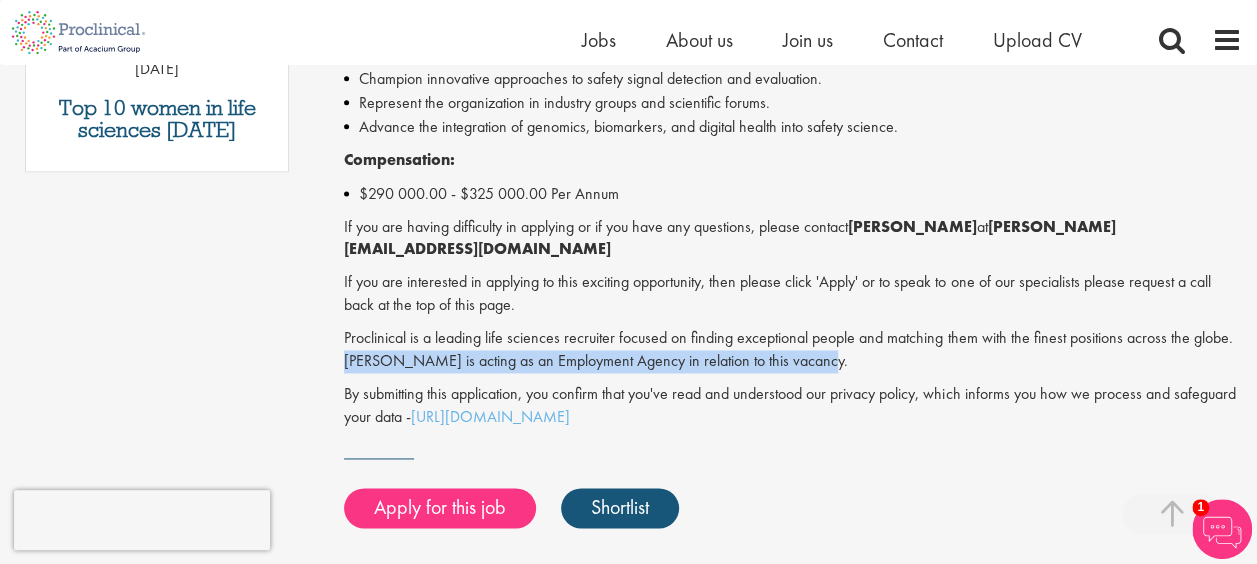 drag, startPoint x: 1256, startPoint y: 339, endPoint x: 1266, endPoint y: 304, distance: 36.40055 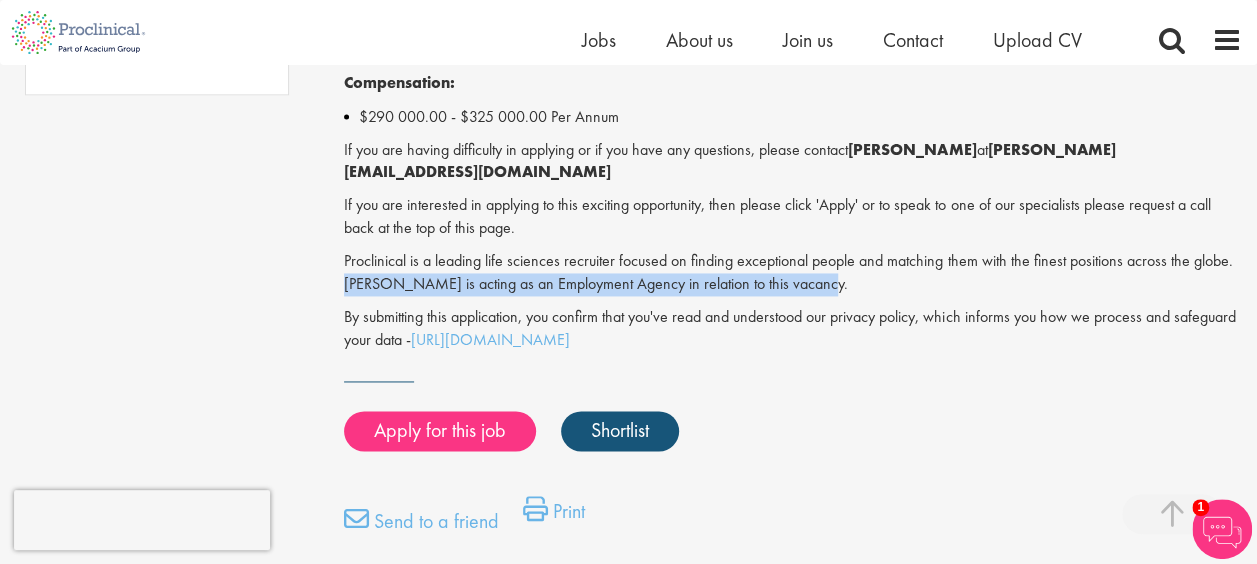 scroll, scrollTop: 1335, scrollLeft: 0, axis: vertical 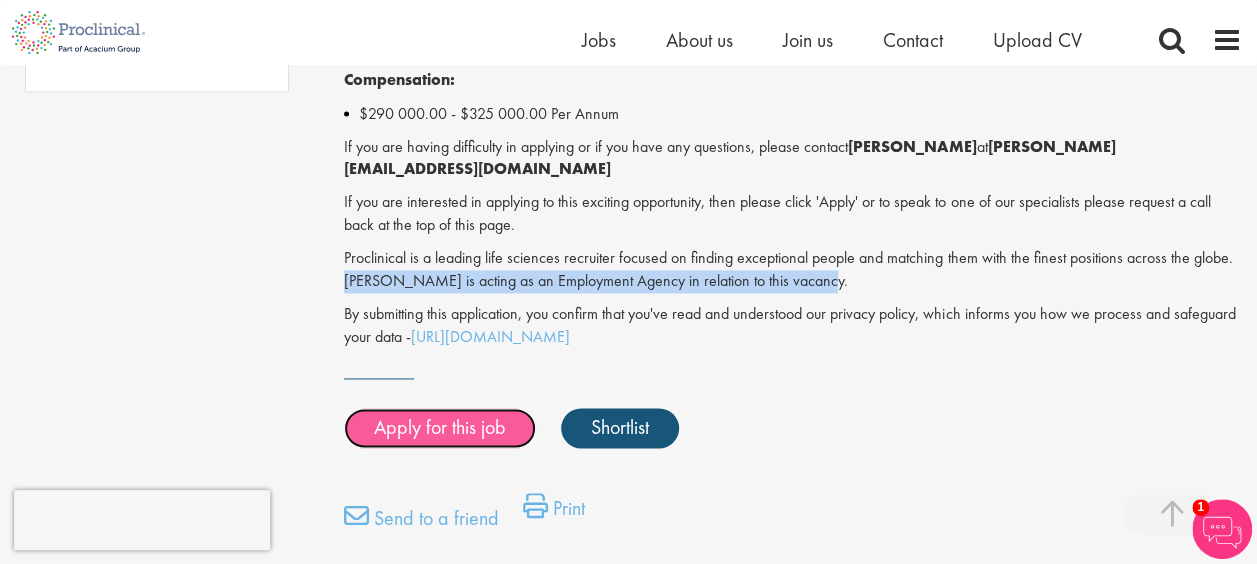 click on "Apply for this job" at bounding box center [440, 428] 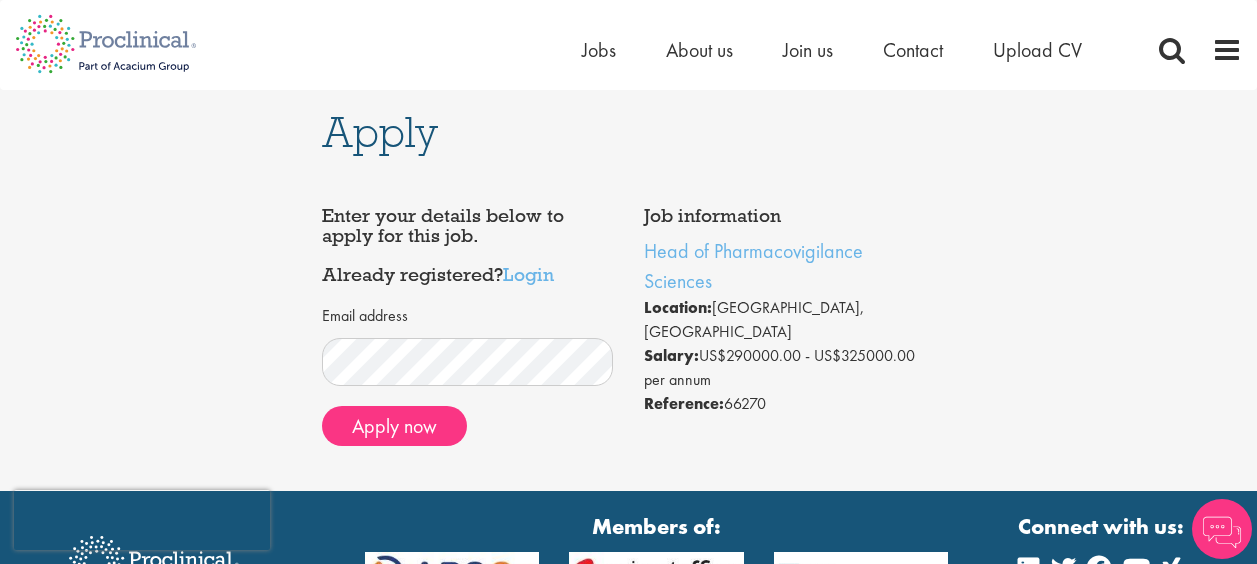 scroll, scrollTop: 0, scrollLeft: 0, axis: both 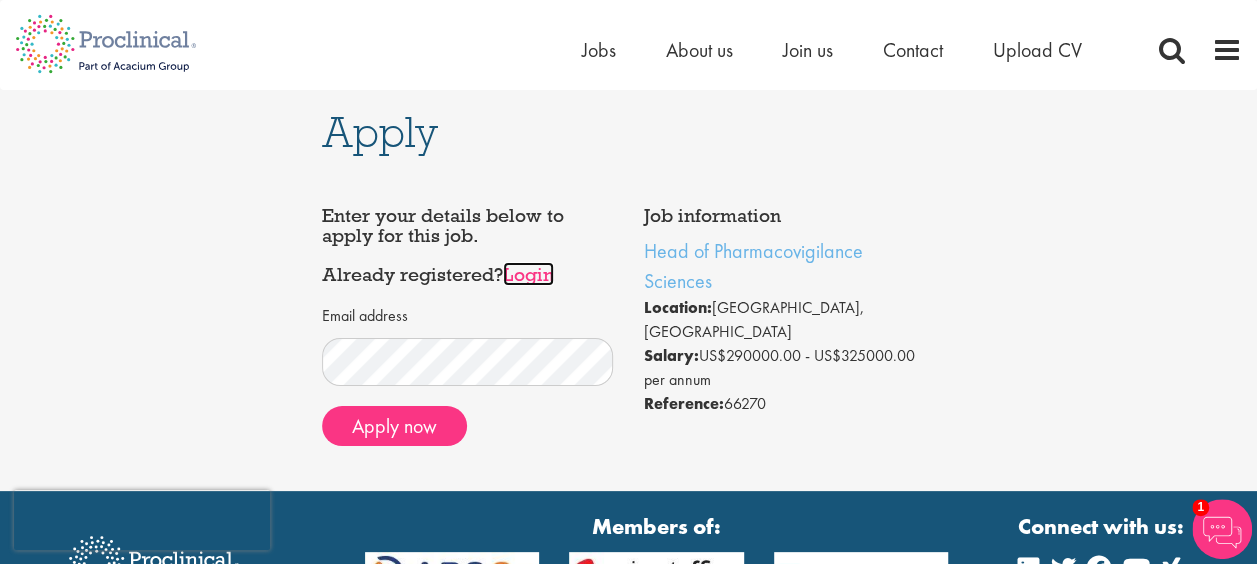 click on "Login" at bounding box center [528, 274] 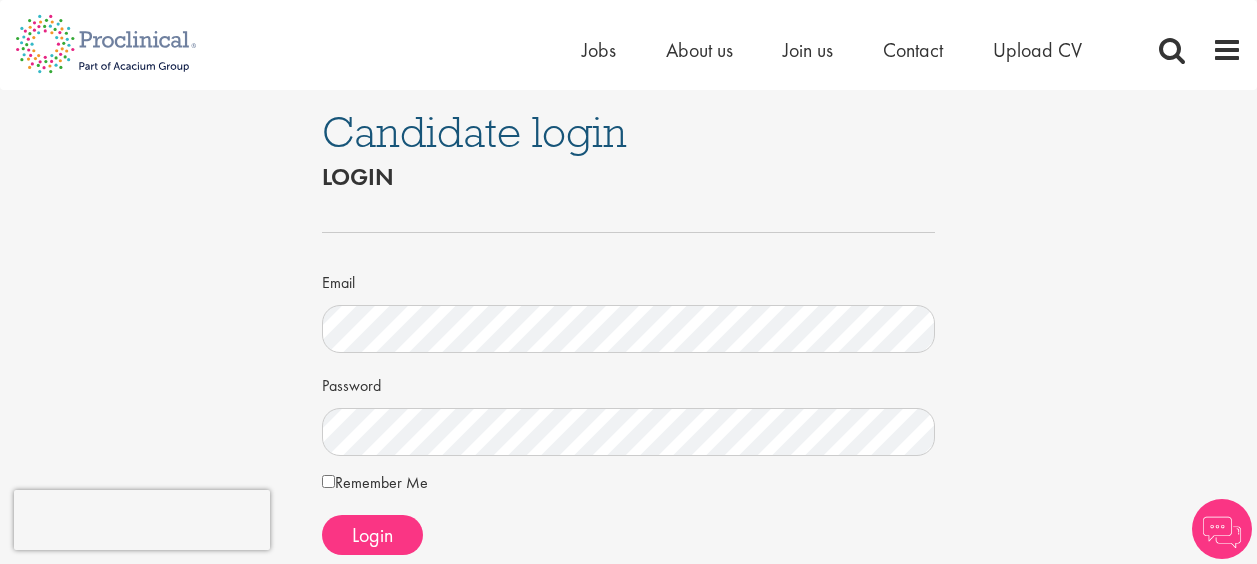 scroll, scrollTop: 0, scrollLeft: 0, axis: both 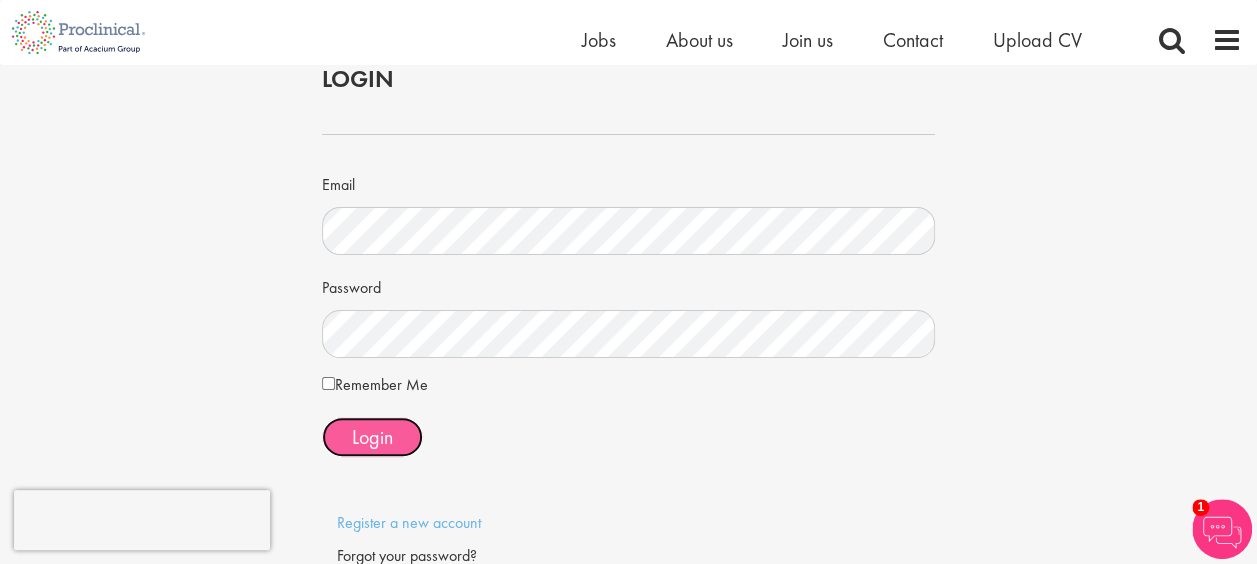 click on "Login" at bounding box center (372, 437) 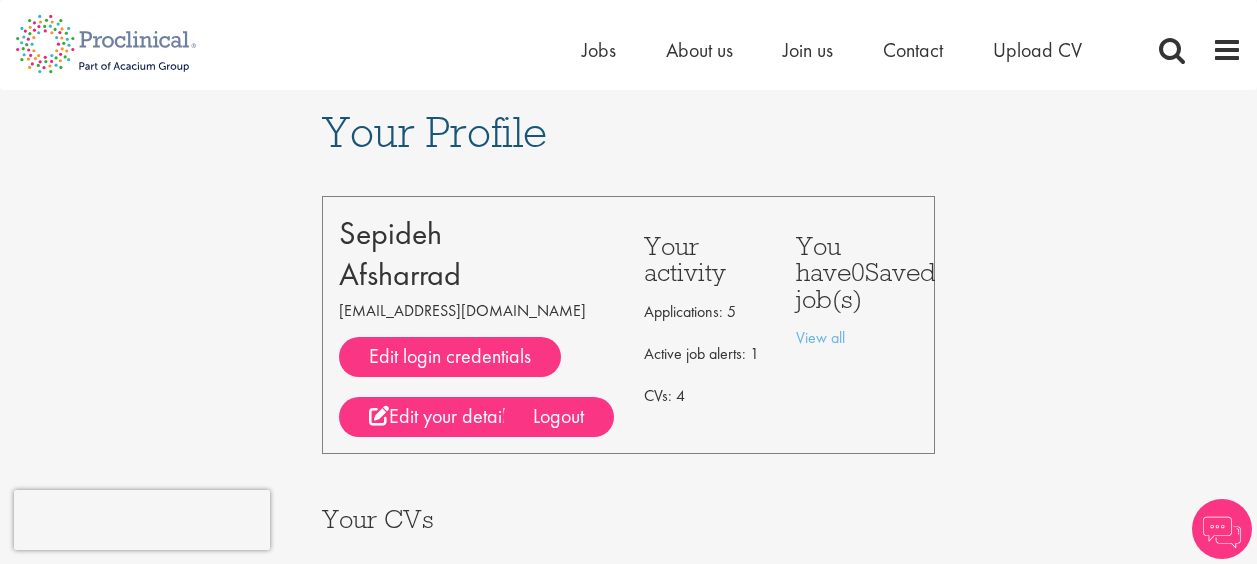 scroll, scrollTop: 0, scrollLeft: 0, axis: both 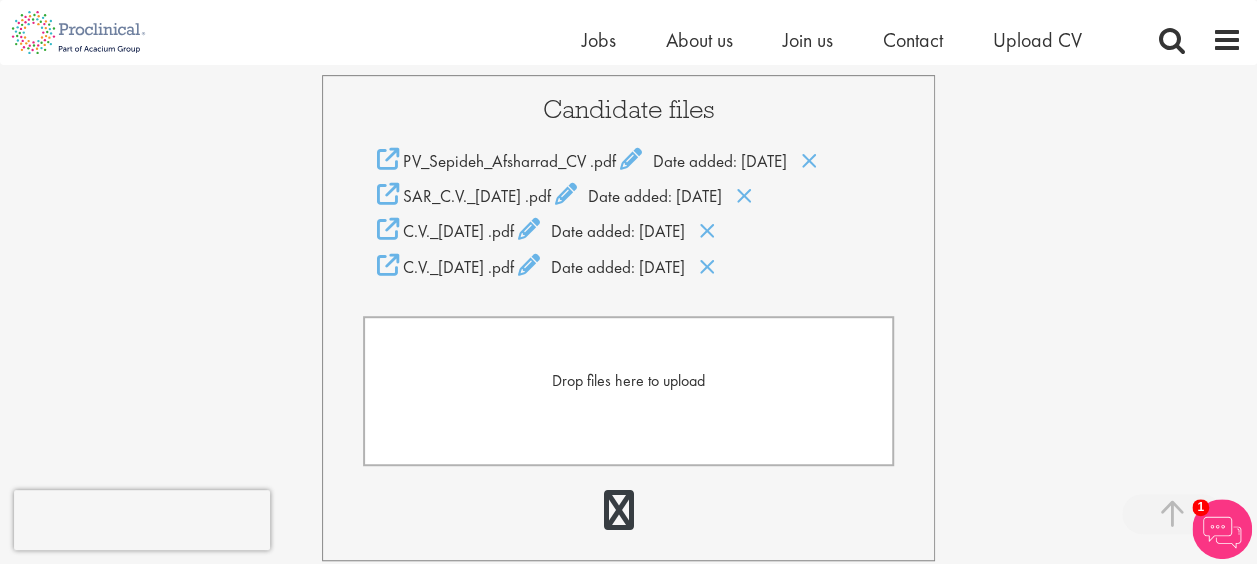 click on "Drop files here to upload" at bounding box center [628, 380] 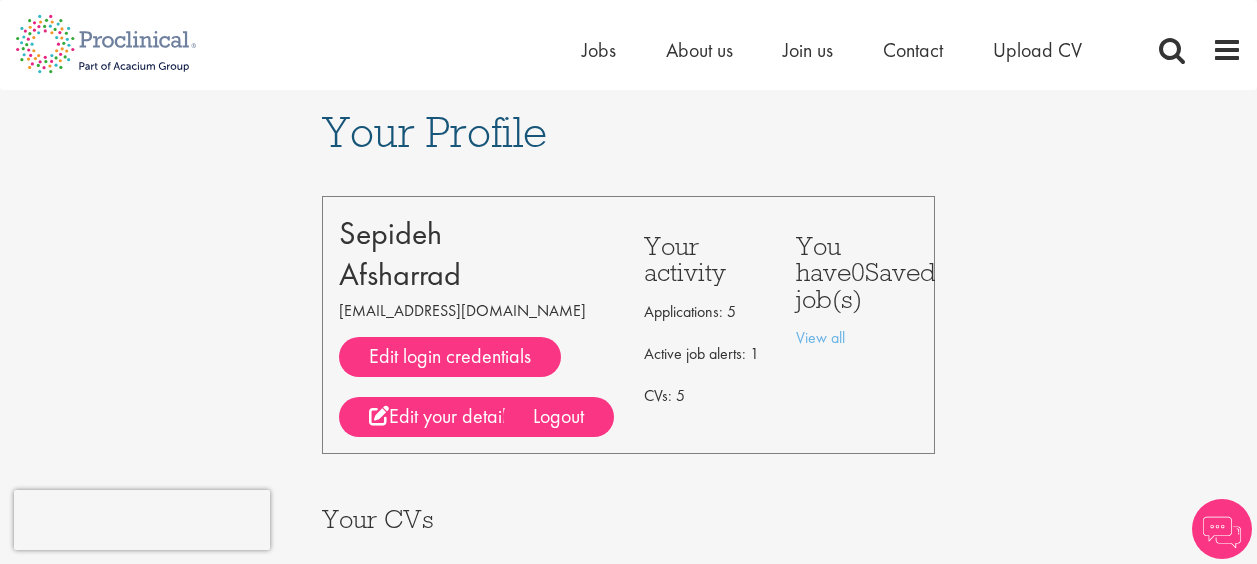 scroll, scrollTop: 0, scrollLeft: 0, axis: both 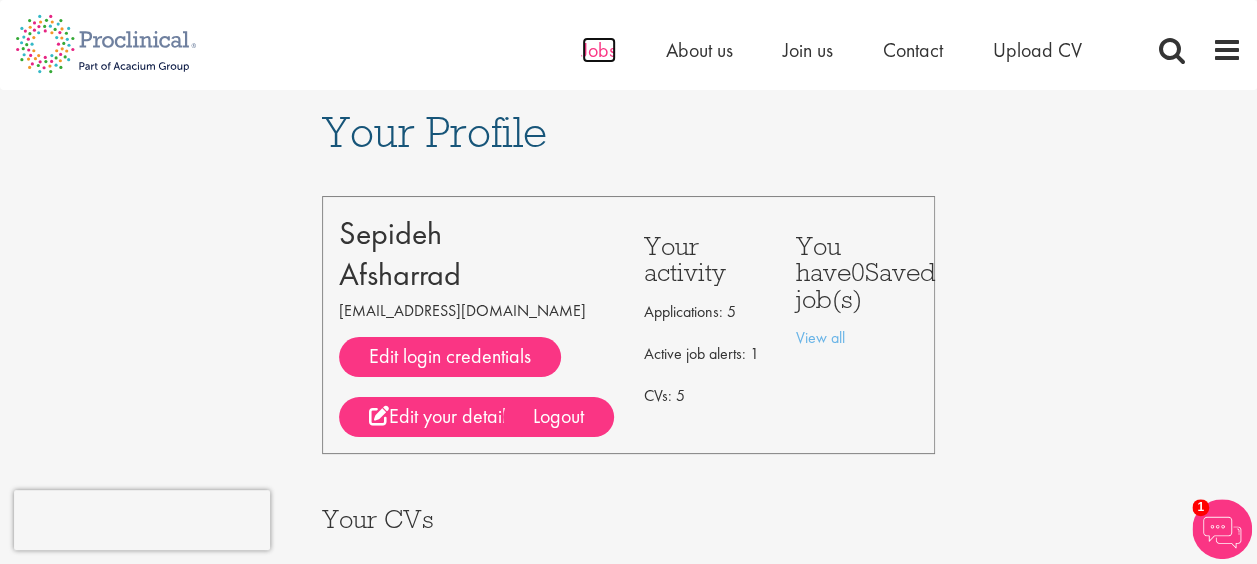 click on "Jobs" at bounding box center (599, 50) 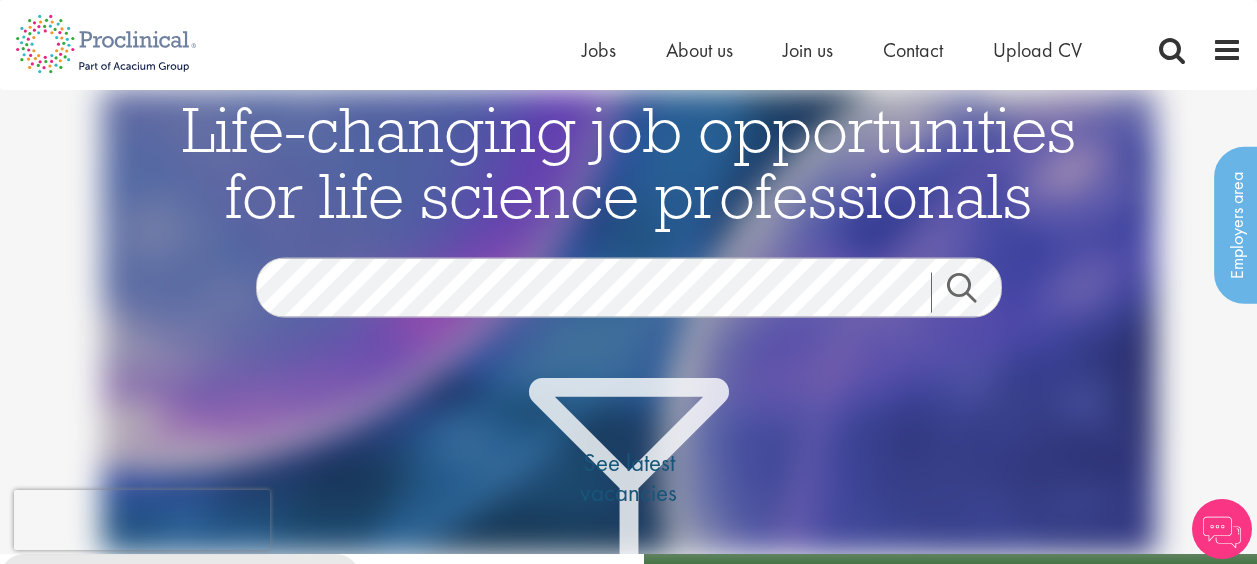 scroll, scrollTop: 0, scrollLeft: 0, axis: both 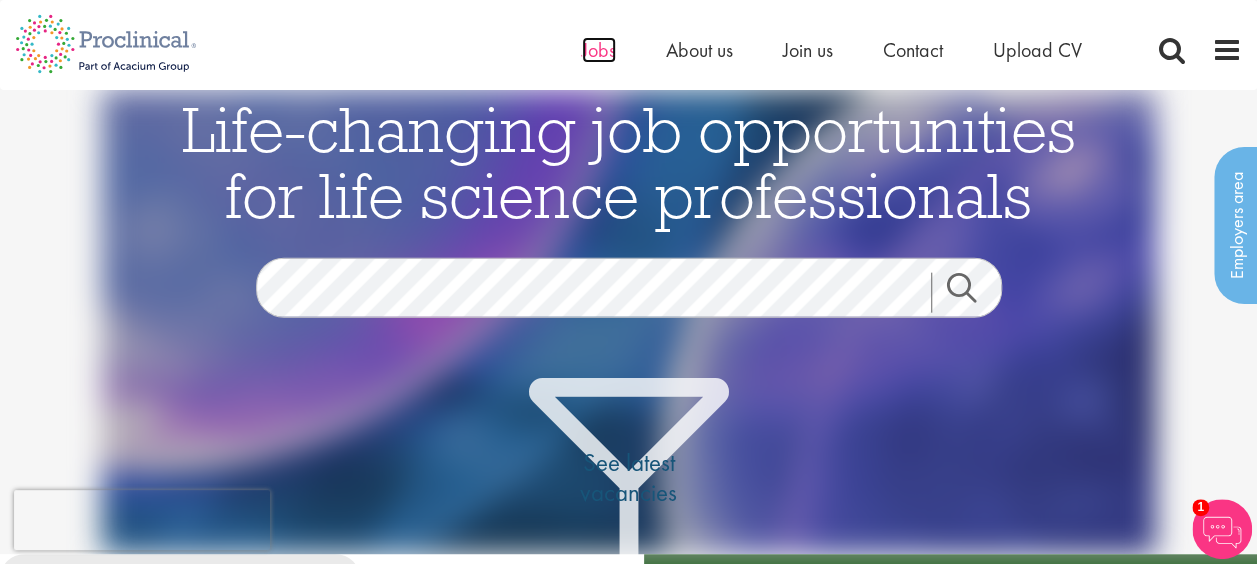 click on "Jobs" at bounding box center [599, 50] 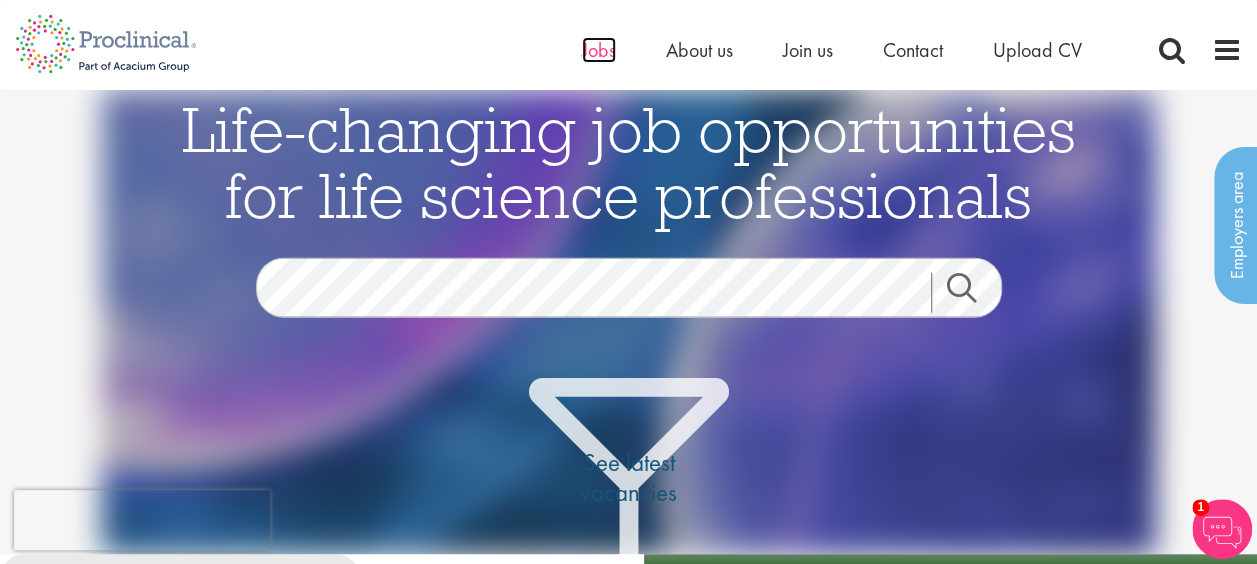 click on "Jobs" at bounding box center [599, 50] 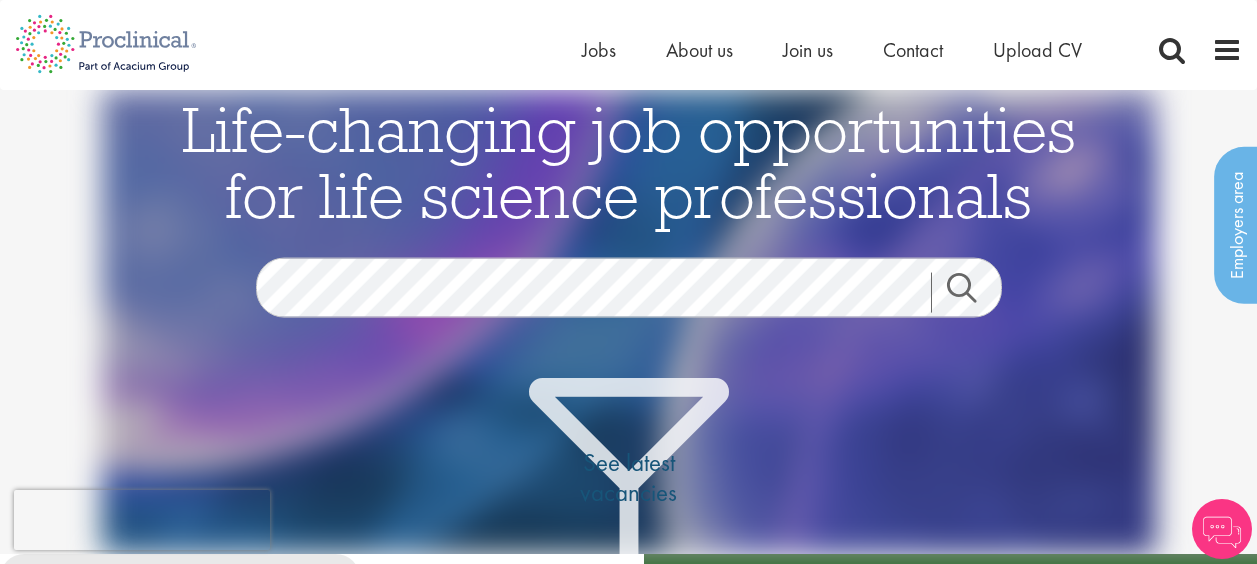 scroll, scrollTop: 0, scrollLeft: 0, axis: both 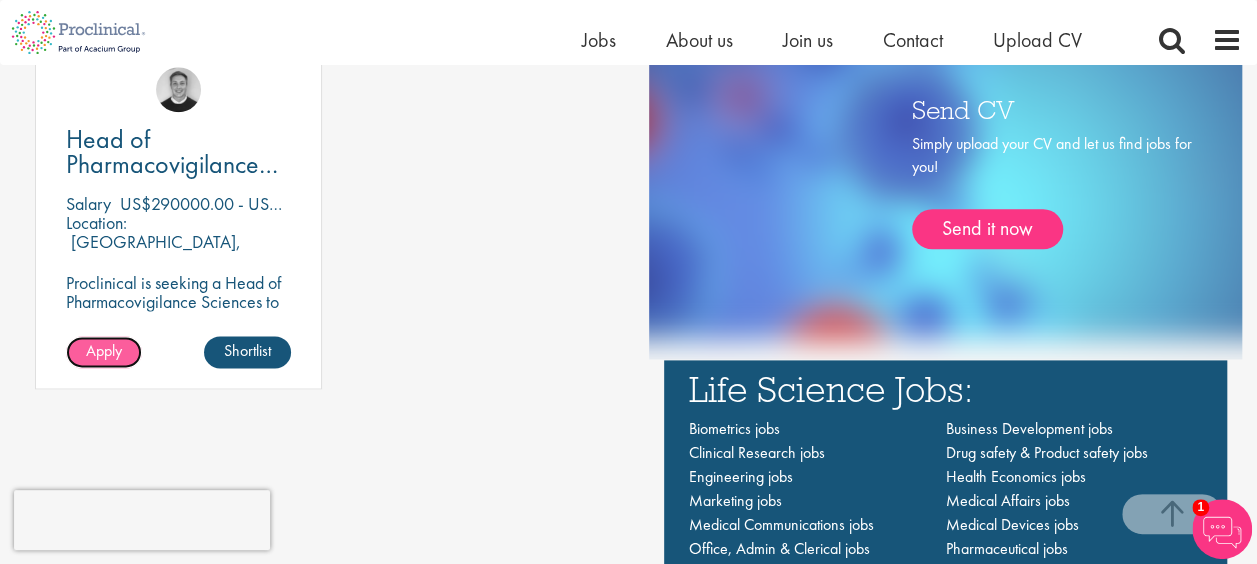 click on "Apply" at bounding box center [104, 350] 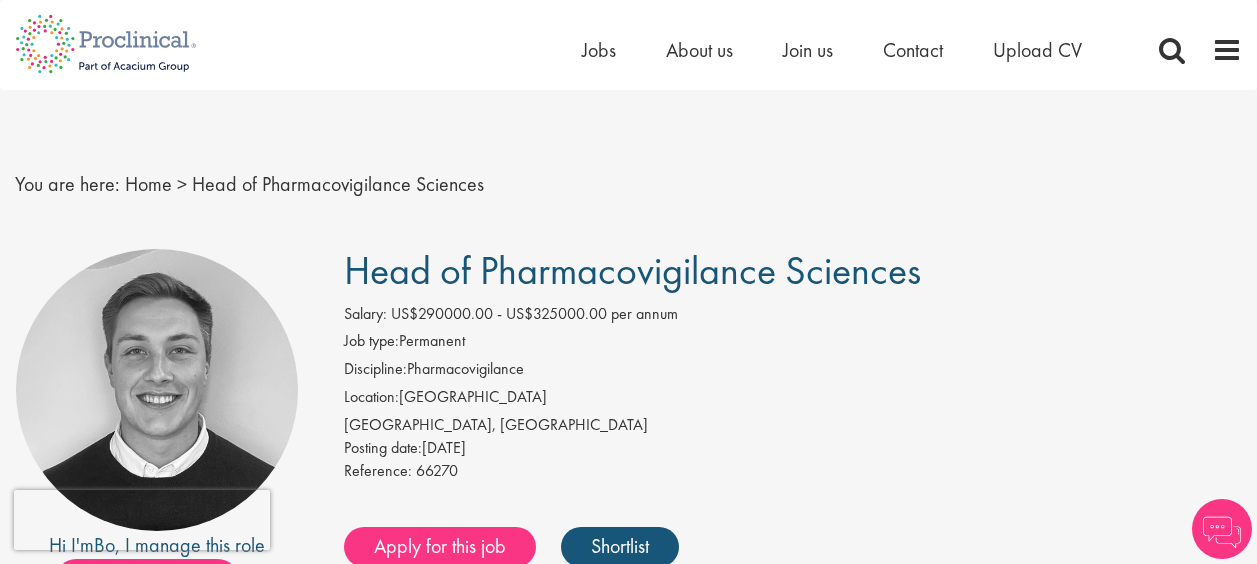 scroll, scrollTop: 0, scrollLeft: 0, axis: both 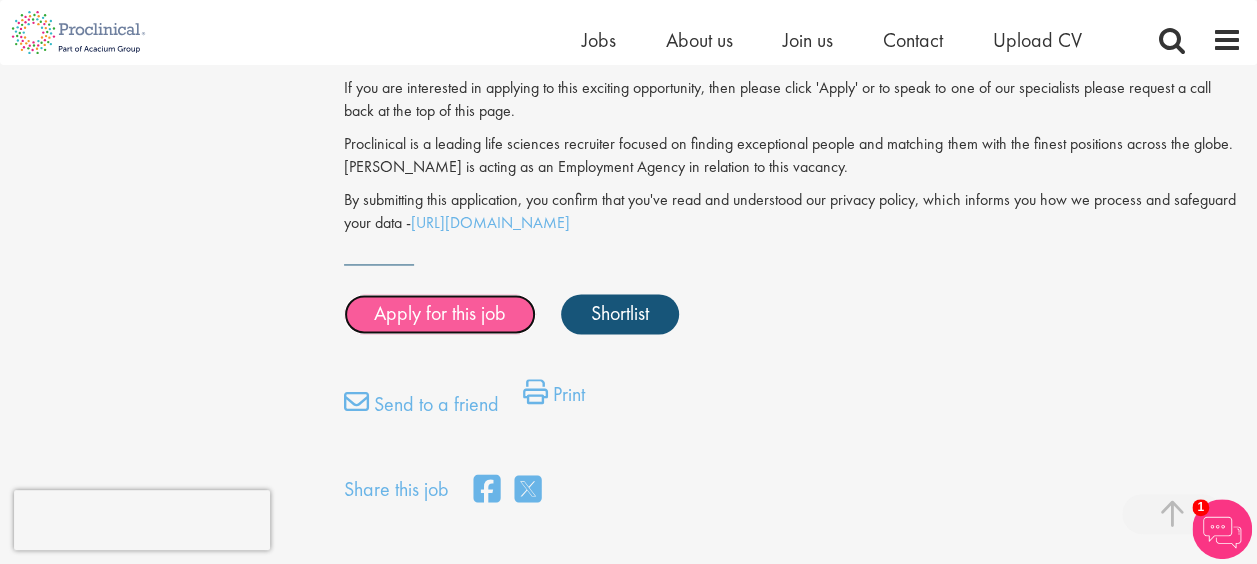 click on "Apply for this job" at bounding box center [440, 314] 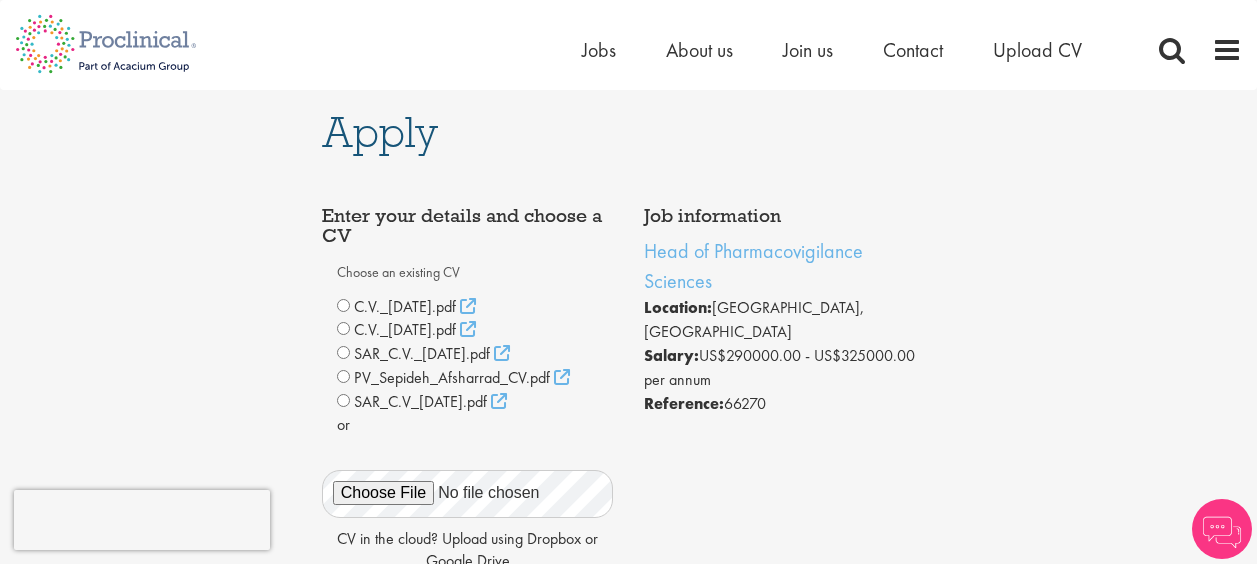 scroll, scrollTop: 0, scrollLeft: 0, axis: both 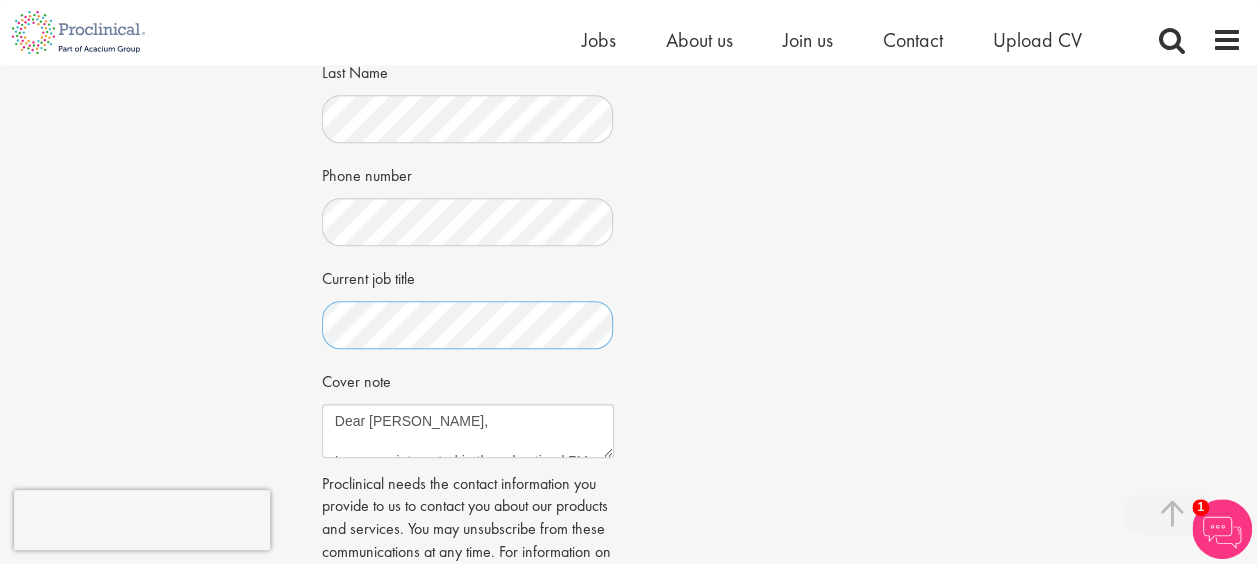 click on "Job information
Head of Pharmacovigilance Sciences
Location:
San Francisco, USA
Salary:
US$290000.00 - US$325000.00 per annum
Reference:
66270" at bounding box center [629, 95] 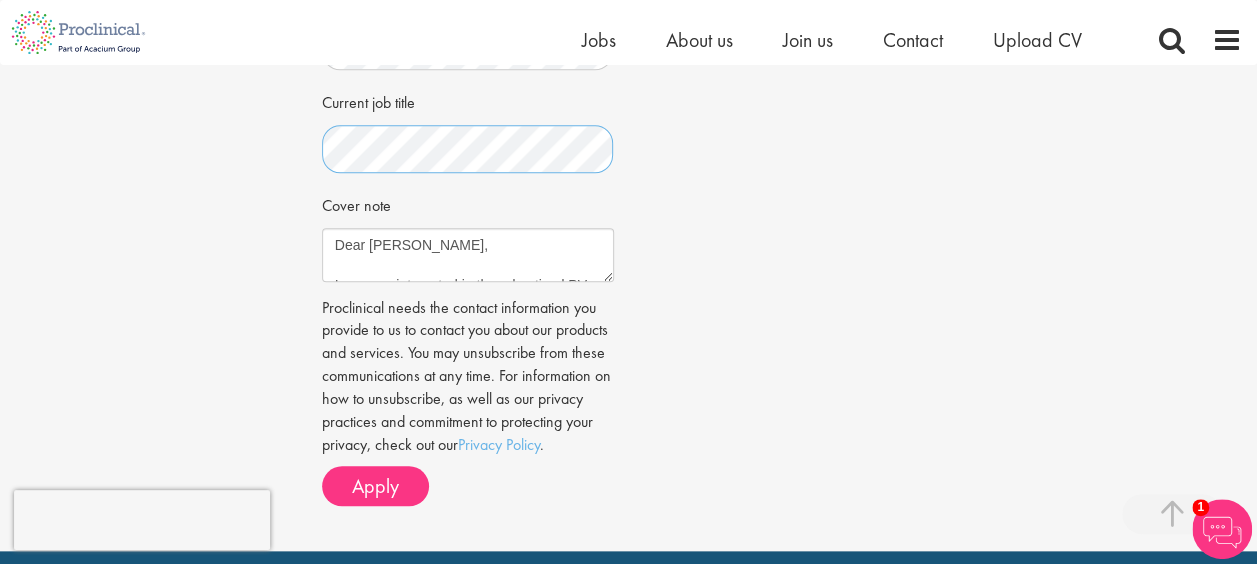 scroll, scrollTop: 856, scrollLeft: 0, axis: vertical 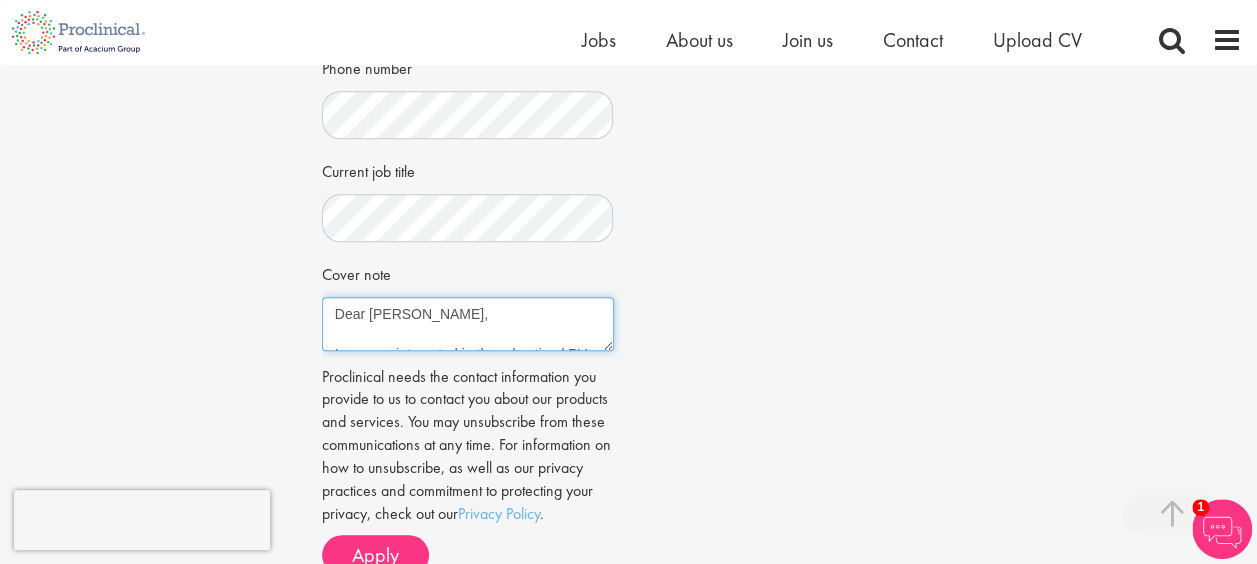 click on "Dear Marius,
I am very interested in the advertised PV role.
If fortunate to be considered for this role, I have a lot to offer.
Looking forward to hearing from you.
Thank You.
Sincerely,
(Ms.) Sepideh Afsharrad" at bounding box center [468, 324] 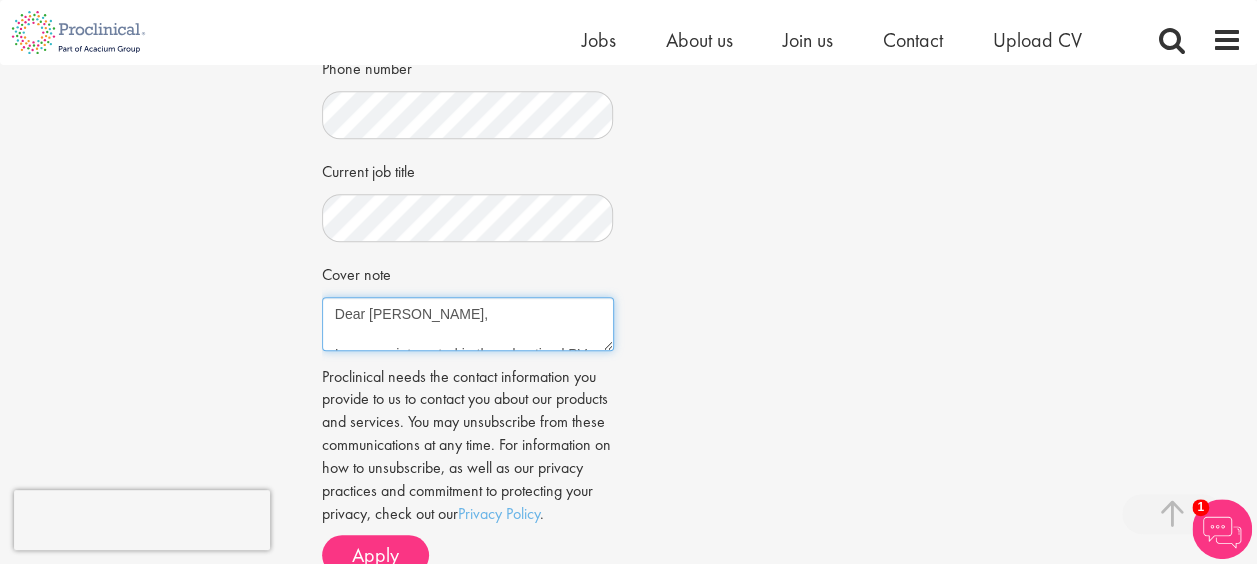 scroll, scrollTop: 40, scrollLeft: 0, axis: vertical 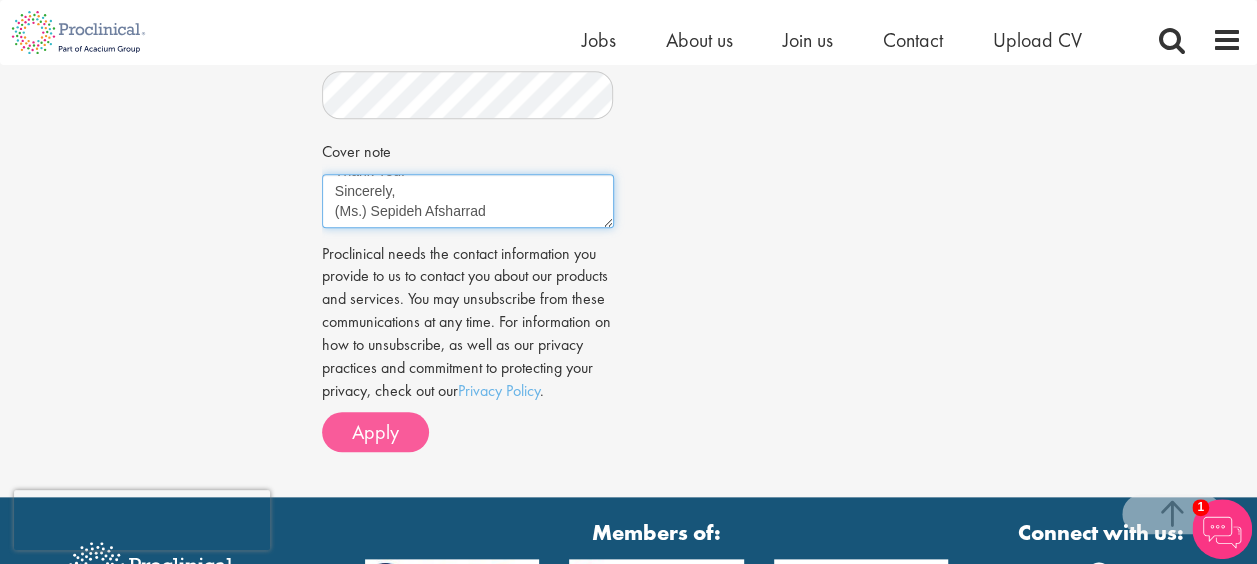 type on "Dear Bodin,
I am very interested in the advertised PV role.
If fortunate to be considered for this role, I have a lot to offer.
Looking forward to hearing from you.
Thank You.
Sincerely,
(Ms.) Sepideh Afsharrad" 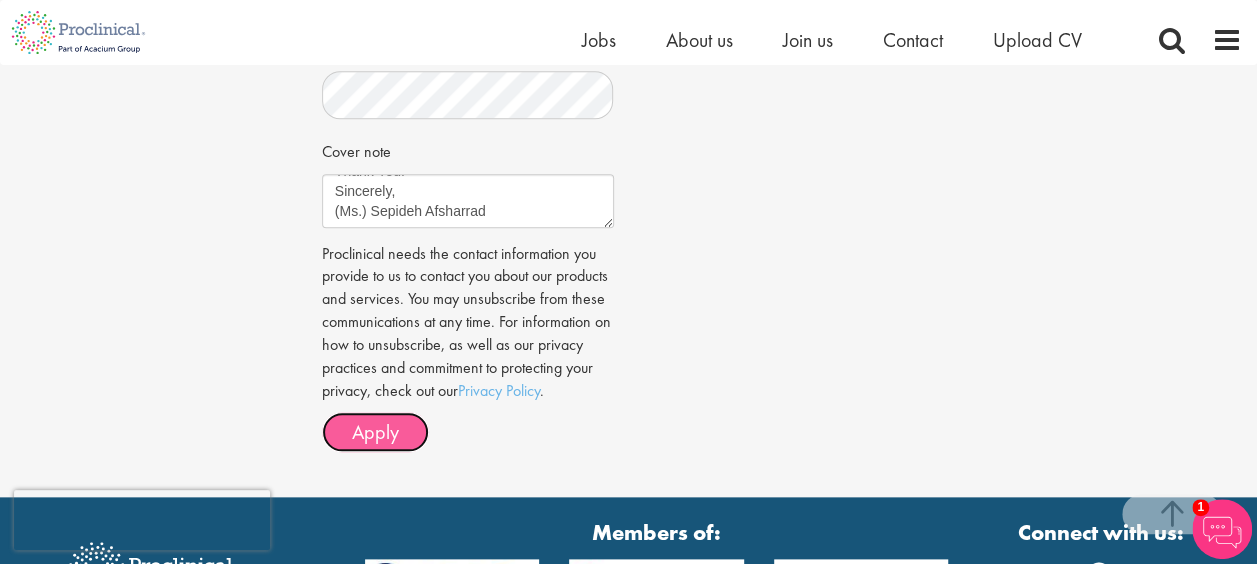 click on "Apply" at bounding box center (375, 432) 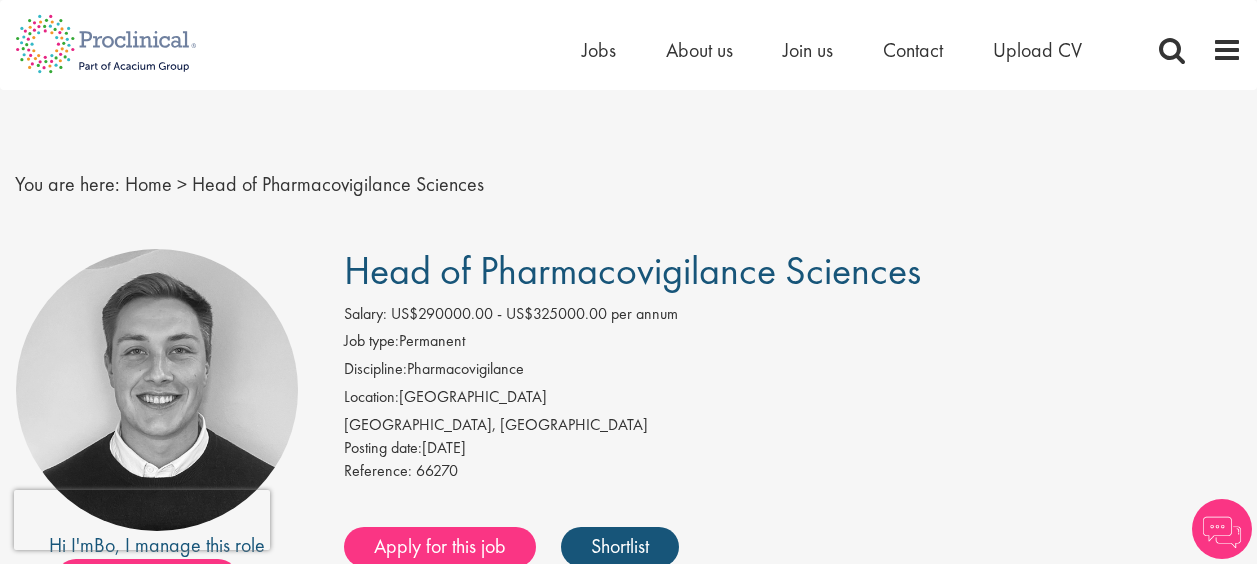 scroll, scrollTop: 0, scrollLeft: 0, axis: both 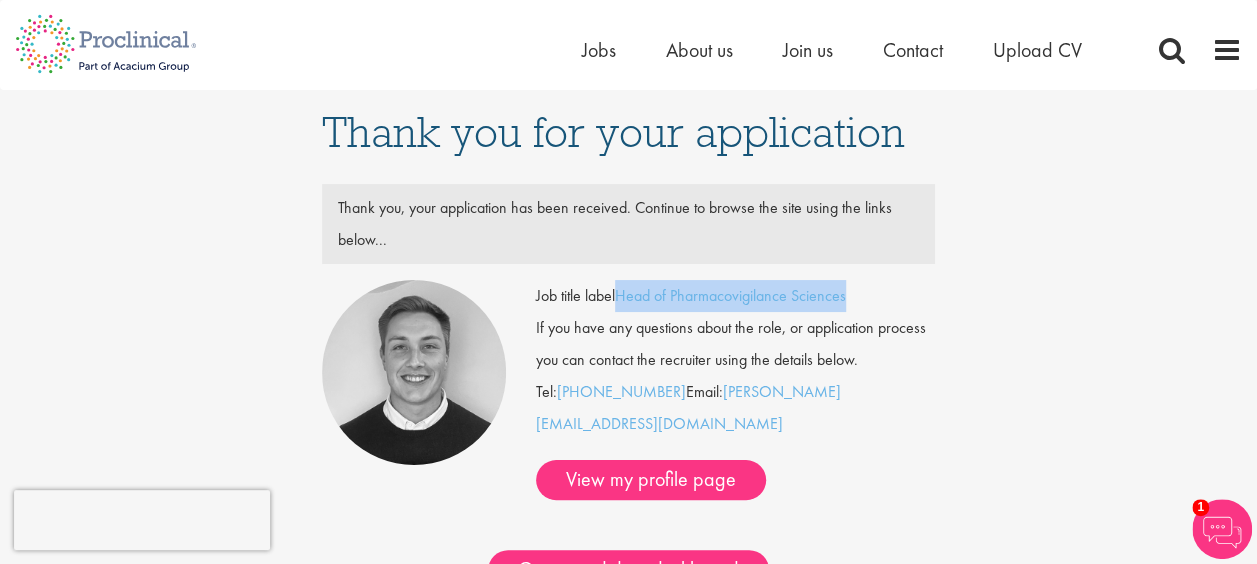 drag, startPoint x: 620, startPoint y: 295, endPoint x: 877, endPoint y: 289, distance: 257.07004 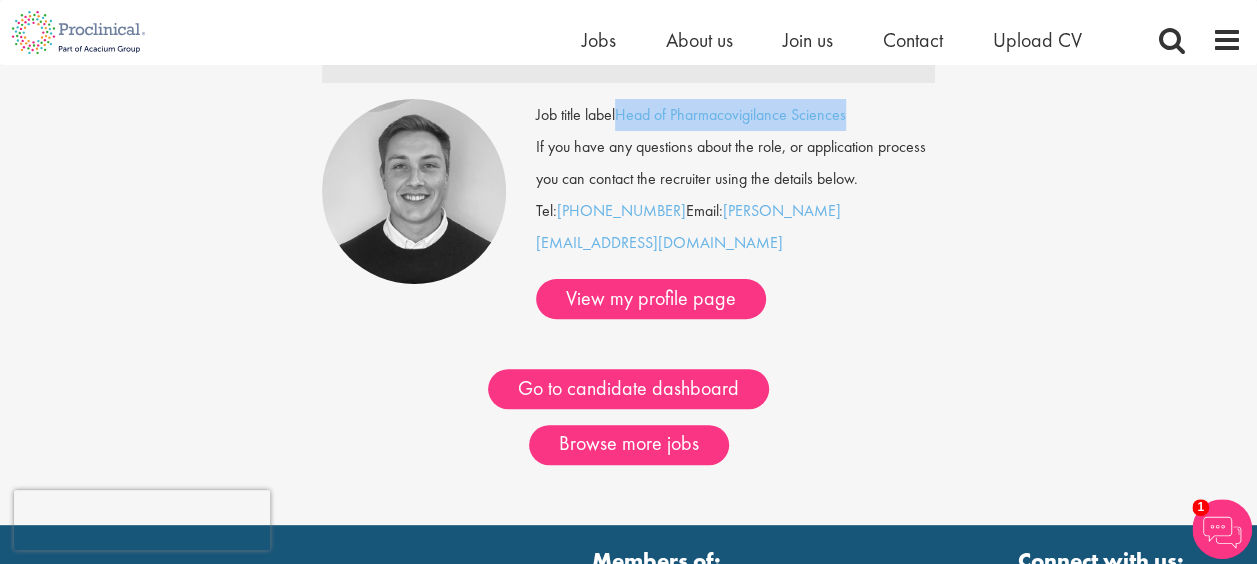 scroll, scrollTop: 156, scrollLeft: 0, axis: vertical 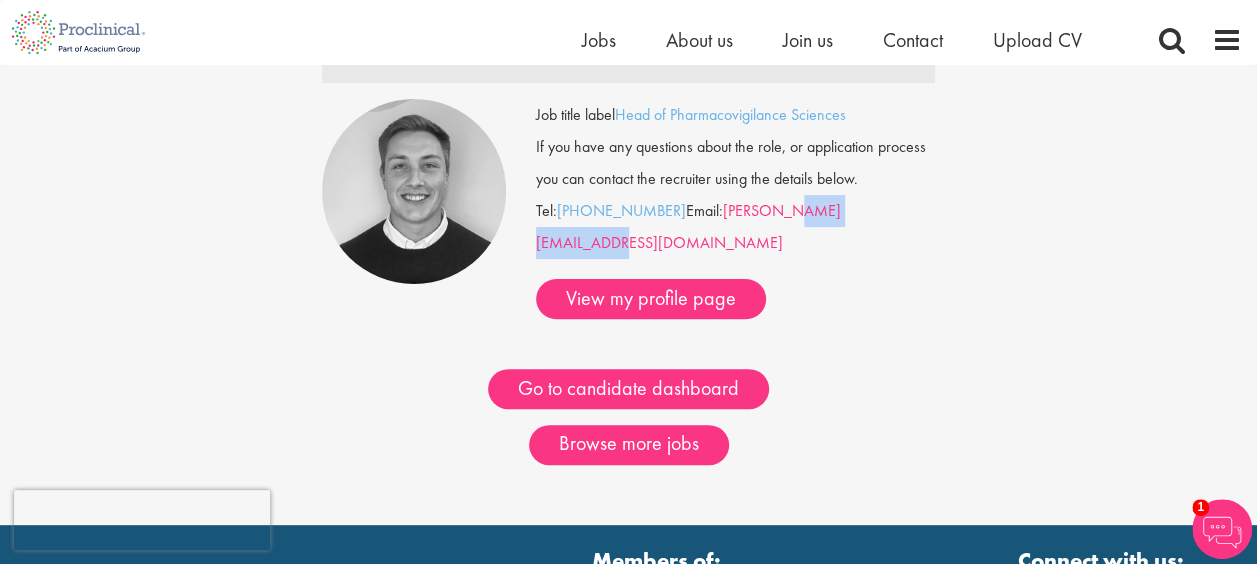 drag, startPoint x: 905, startPoint y: 212, endPoint x: 792, endPoint y: 210, distance: 113.0177 